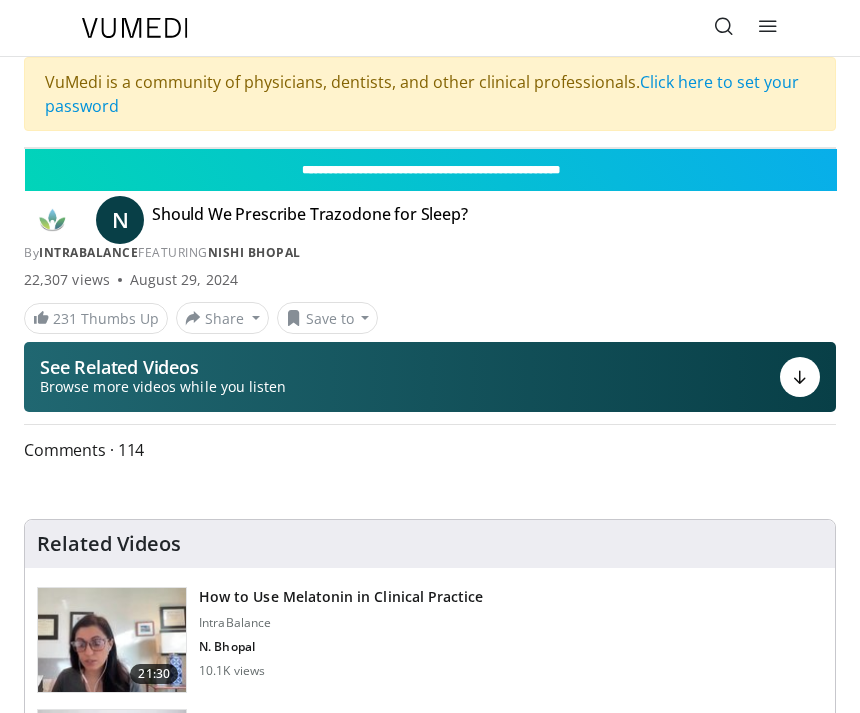 scroll, scrollTop: 0, scrollLeft: 0, axis: both 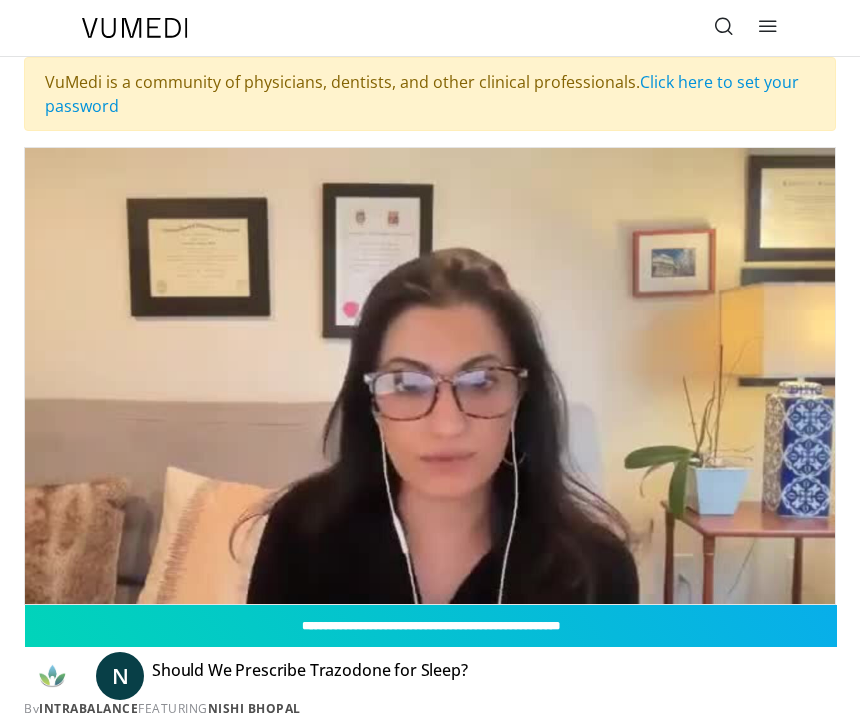 click on "**********" at bounding box center (431, 626) 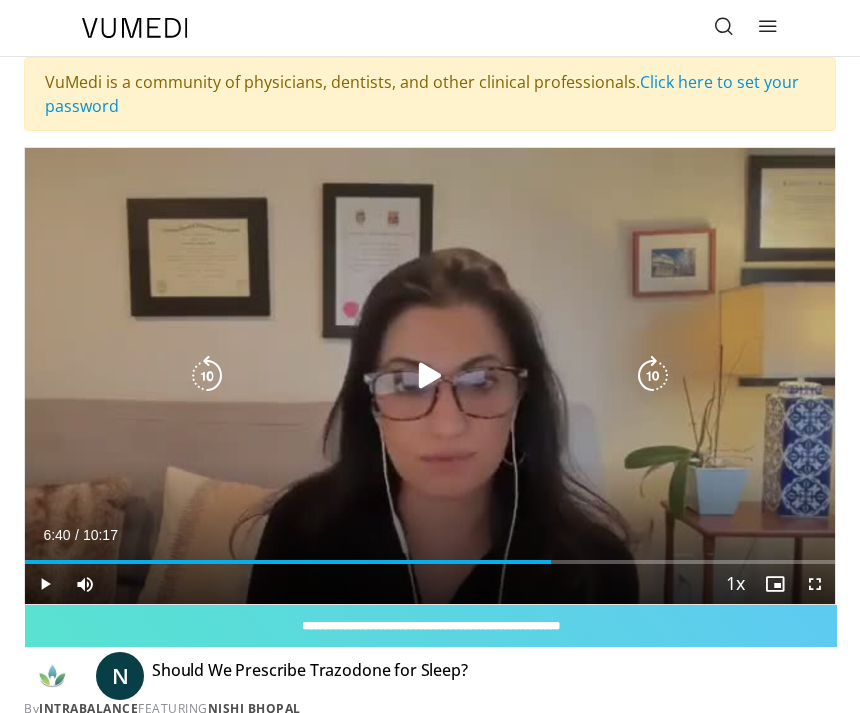 click on "10 seconds
Tap to unmute" at bounding box center [430, 376] 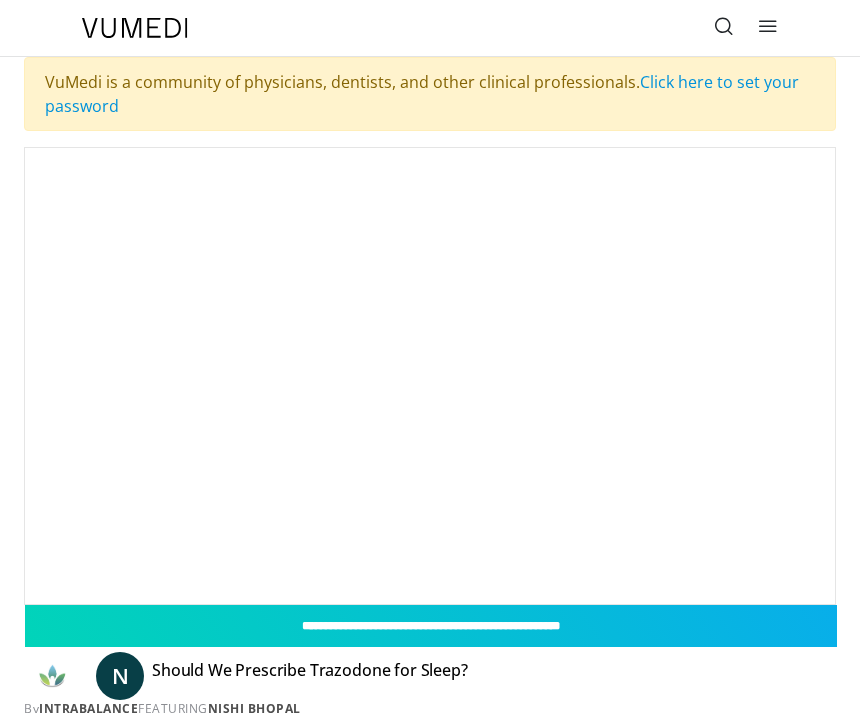 scroll, scrollTop: 0, scrollLeft: 0, axis: both 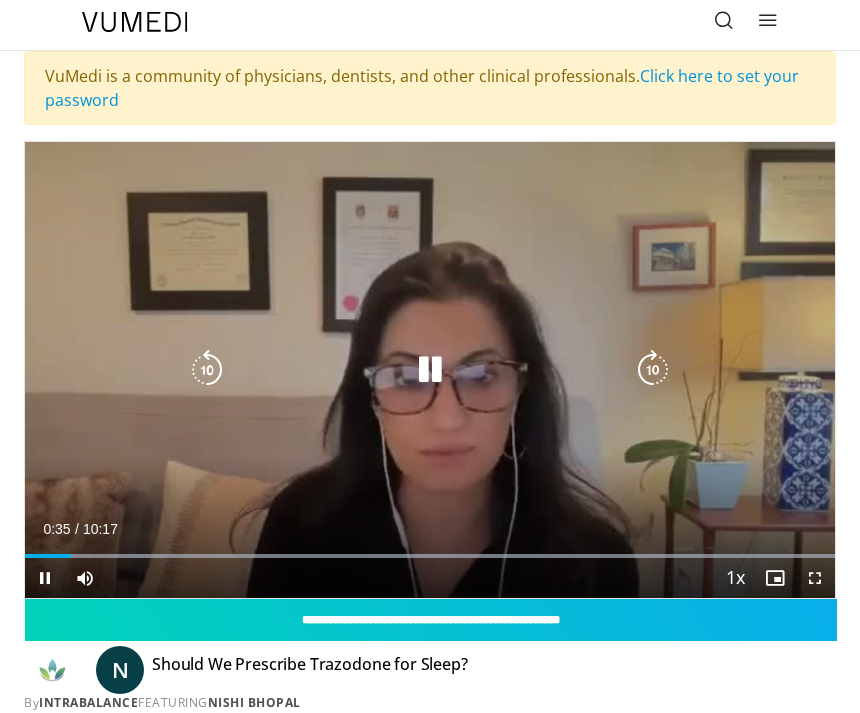 click on "Loaded :  99.98%" at bounding box center (430, 548) 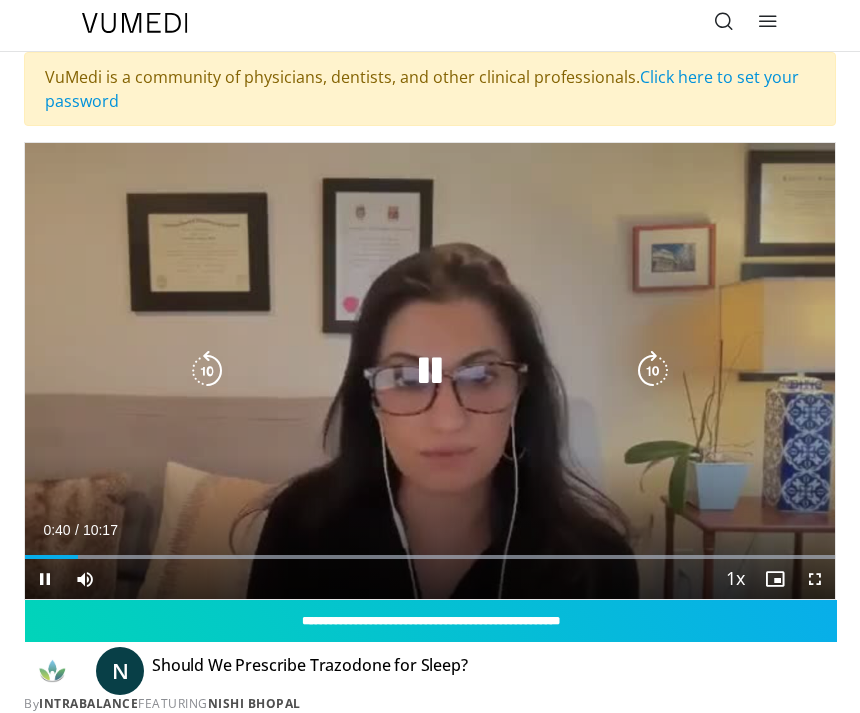 scroll, scrollTop: 6, scrollLeft: 0, axis: vertical 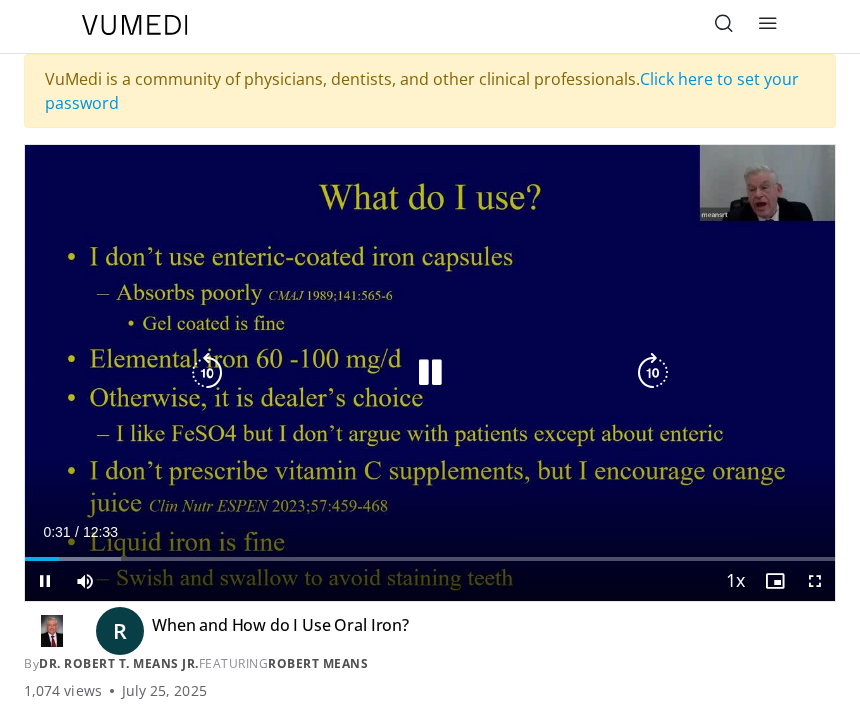 click at bounding box center [430, 373] 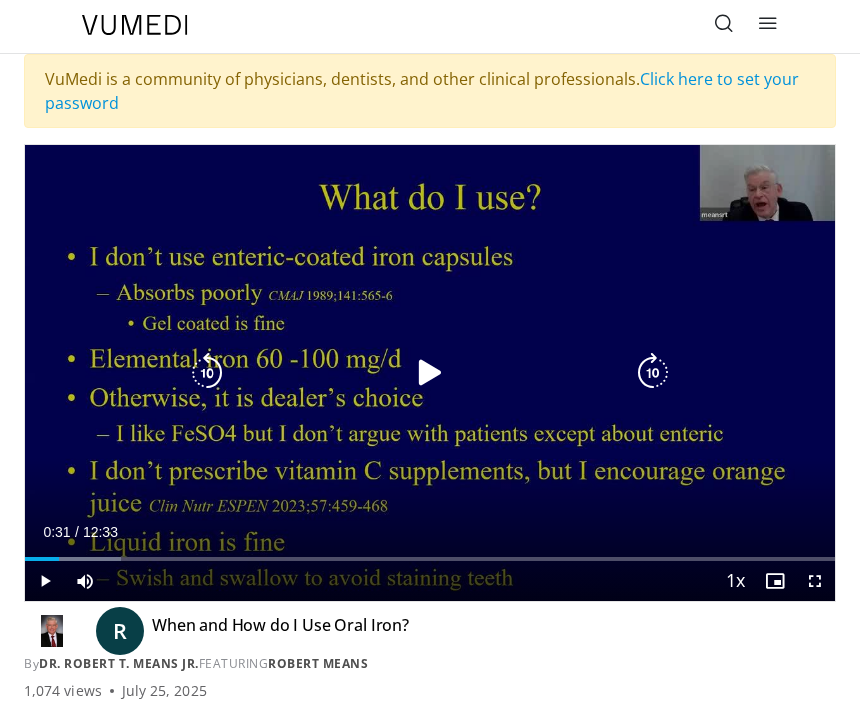 click at bounding box center [430, 373] 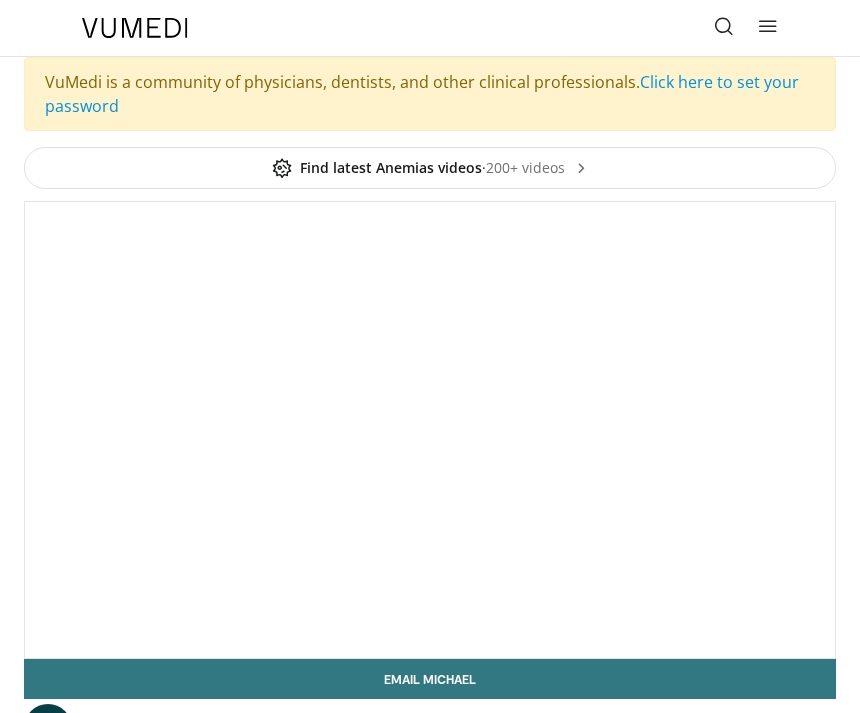 scroll, scrollTop: 0, scrollLeft: 0, axis: both 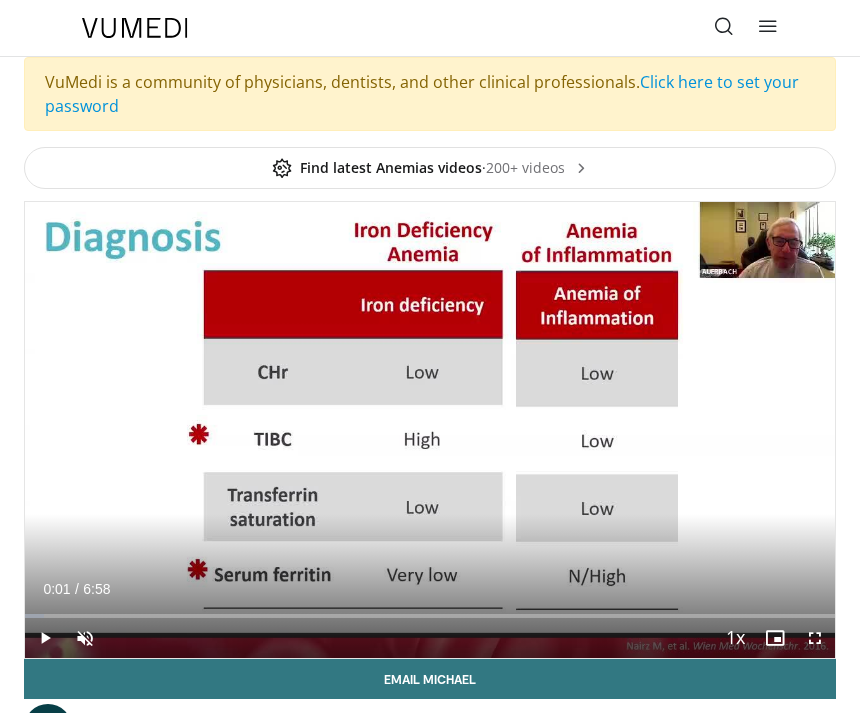 click at bounding box center (45, 638) 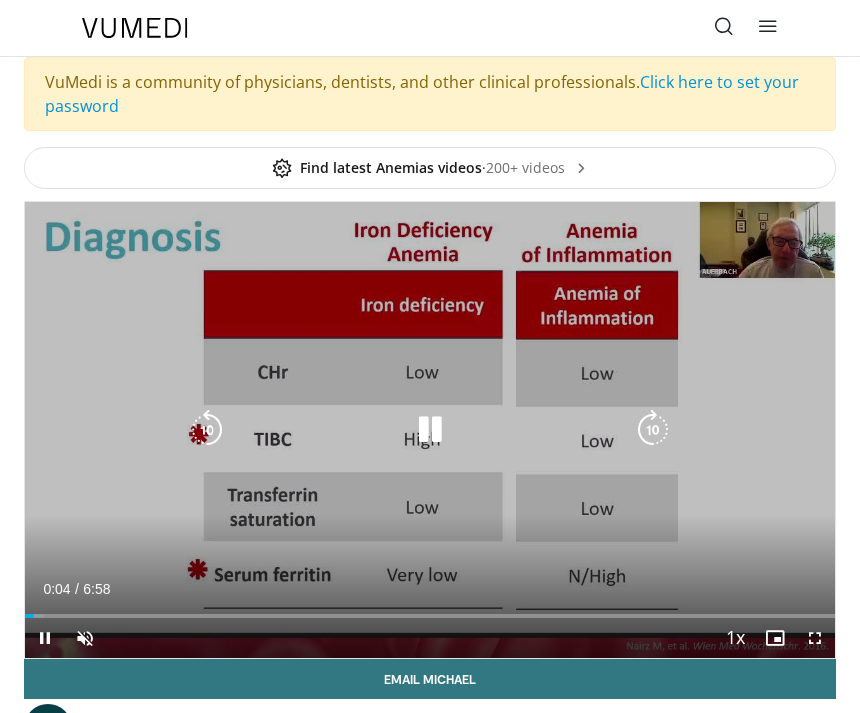 click at bounding box center [430, 430] 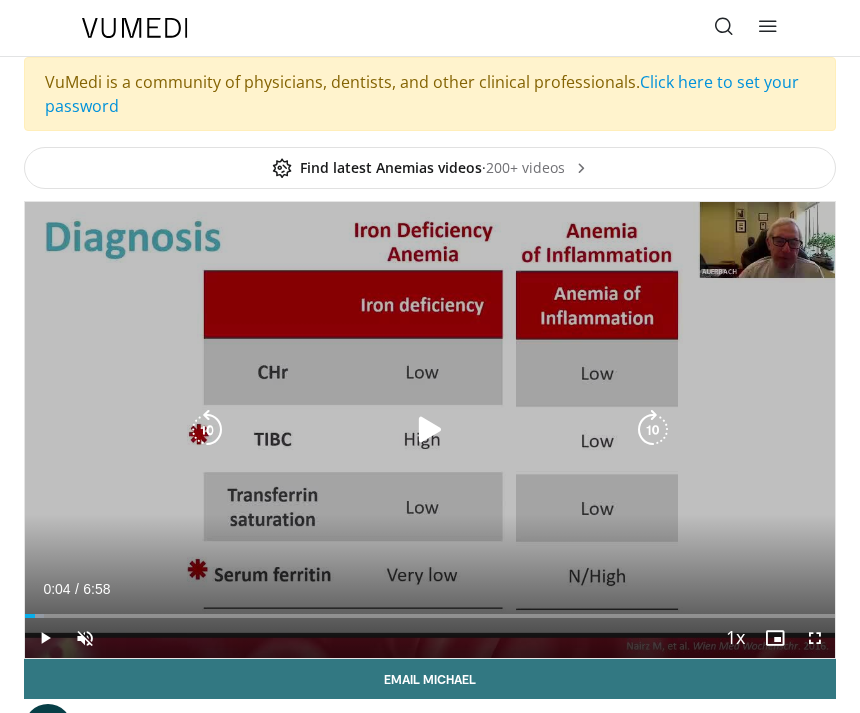 click at bounding box center (430, 430) 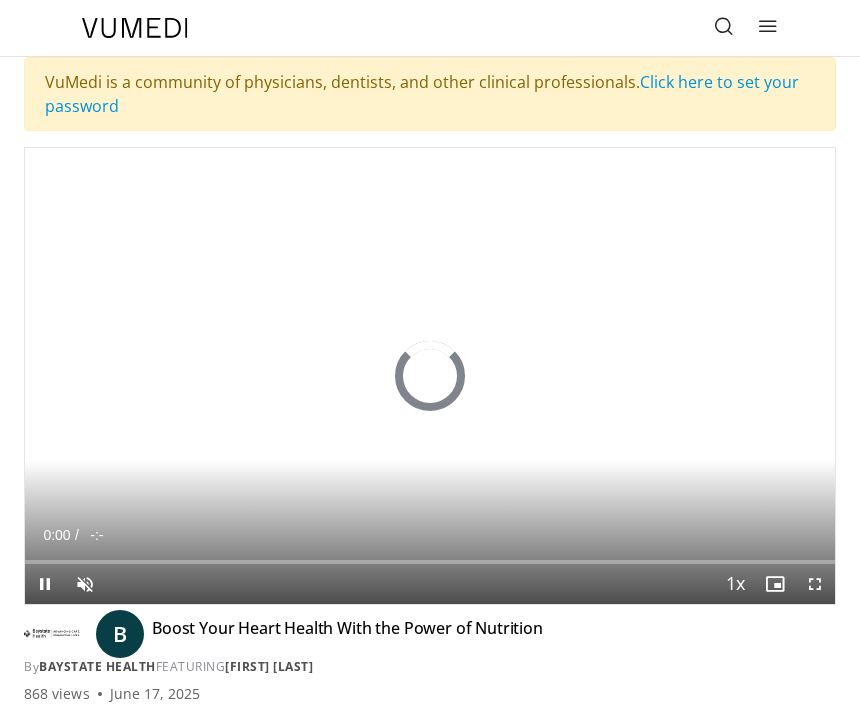 scroll, scrollTop: 0, scrollLeft: 0, axis: both 